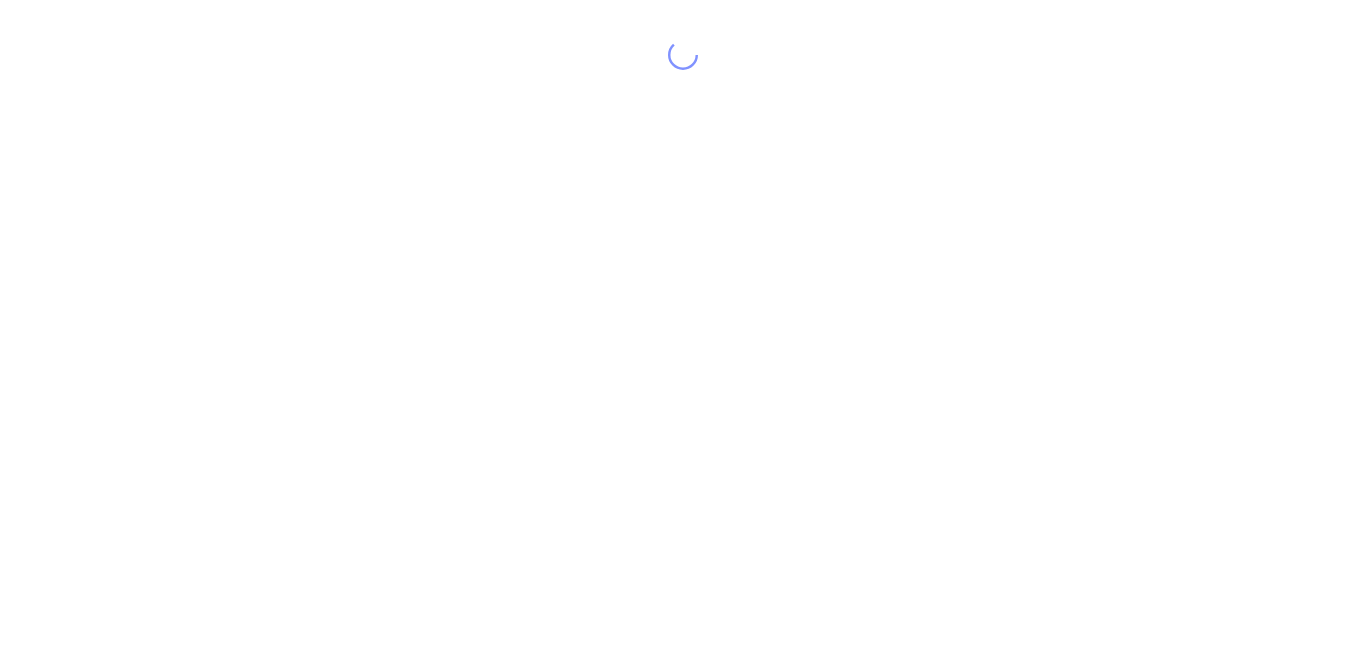 scroll, scrollTop: 0, scrollLeft: 0, axis: both 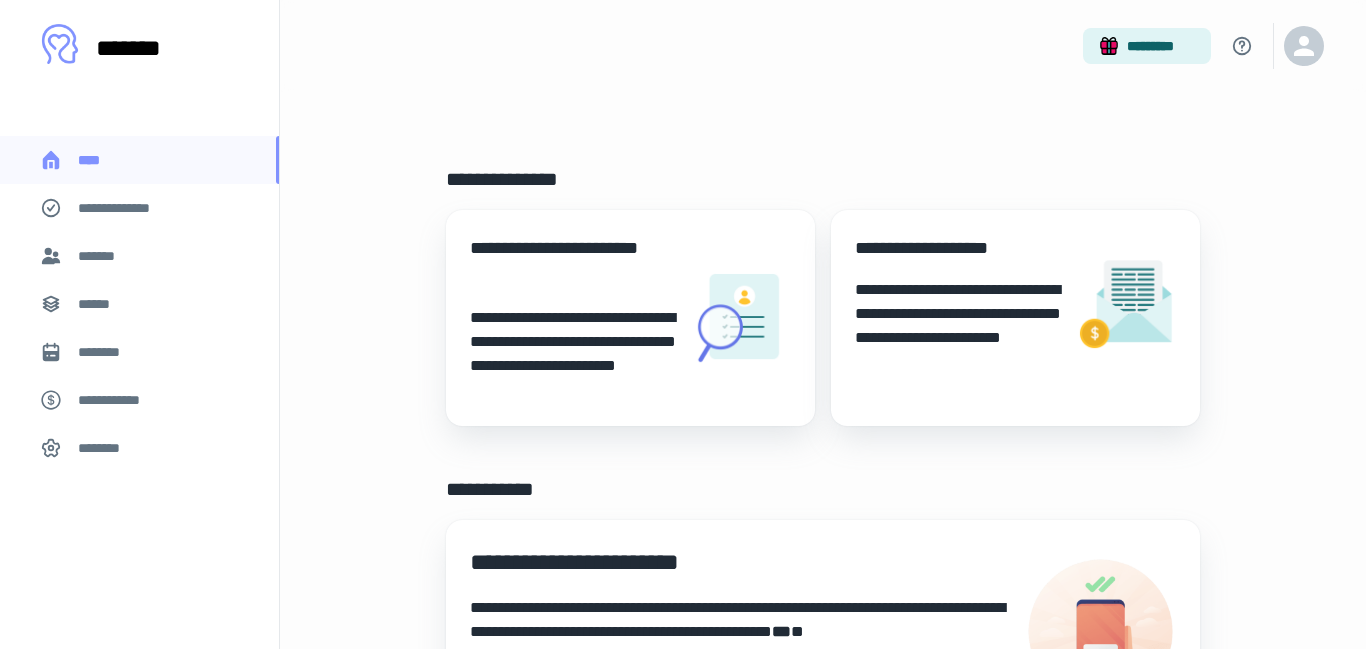 click on "*******" at bounding box center (101, 256) 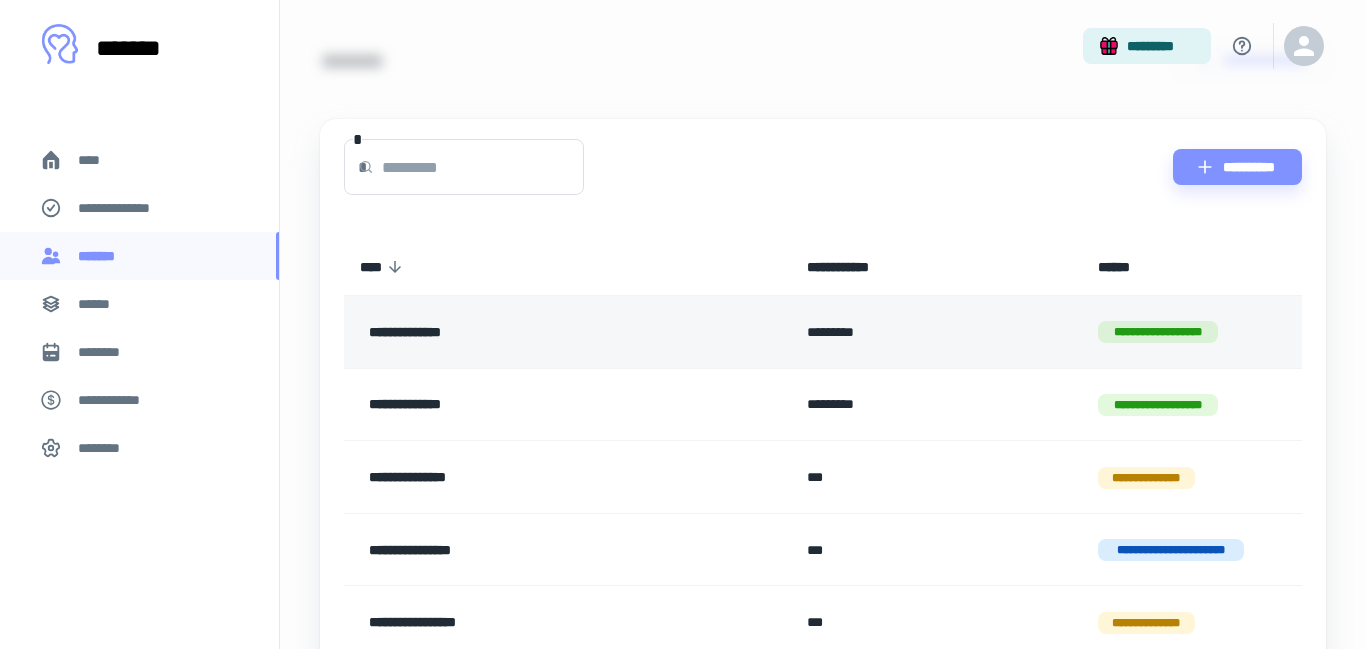 scroll, scrollTop: 92, scrollLeft: 0, axis: vertical 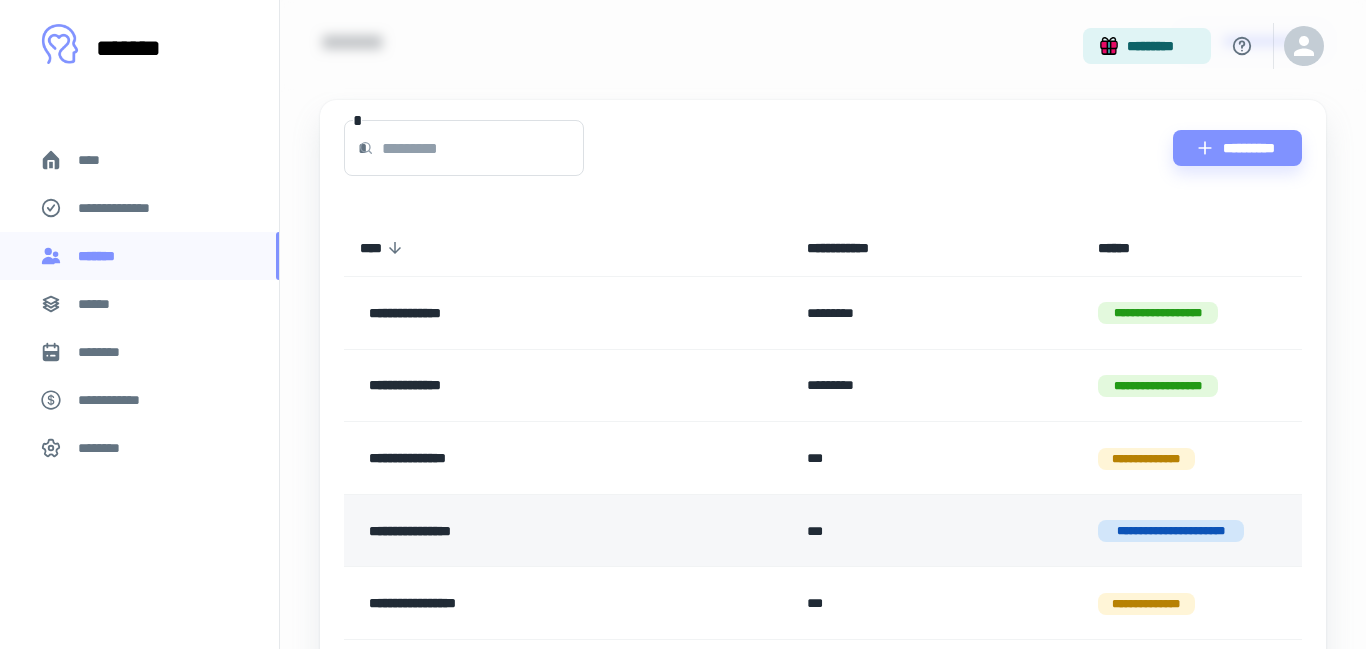 click on "**********" at bounding box center (524, 531) 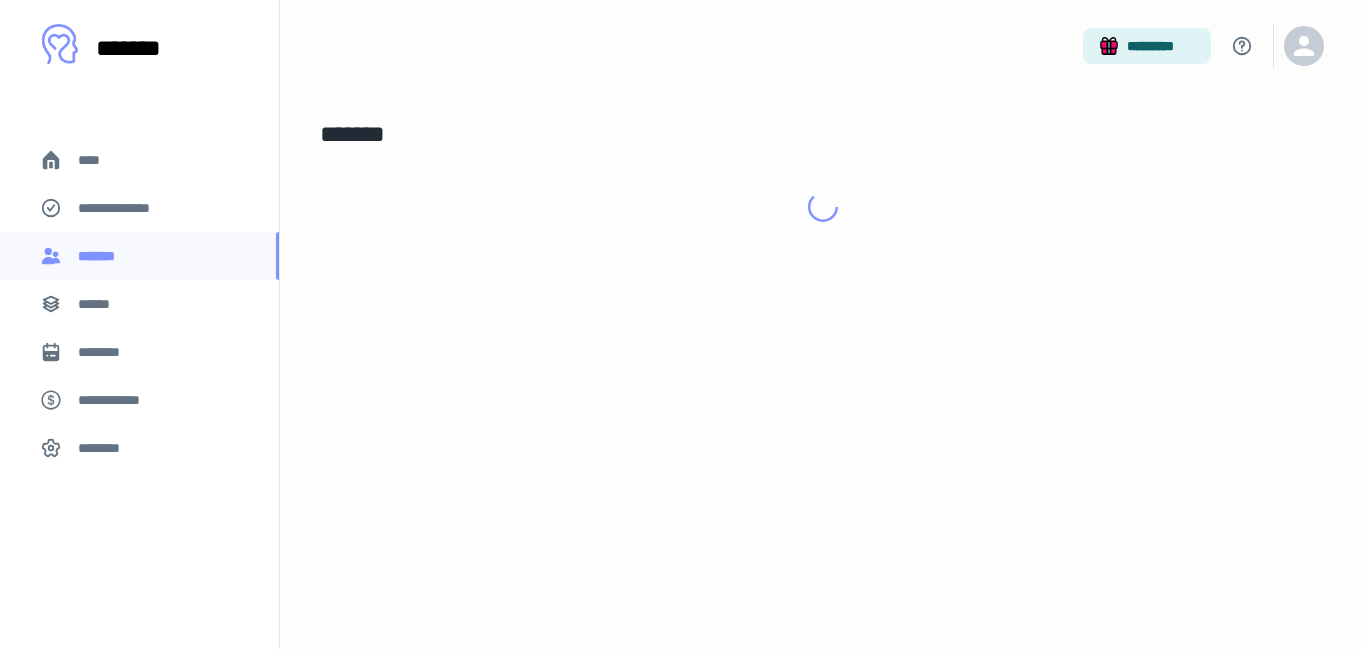 scroll, scrollTop: 0, scrollLeft: 0, axis: both 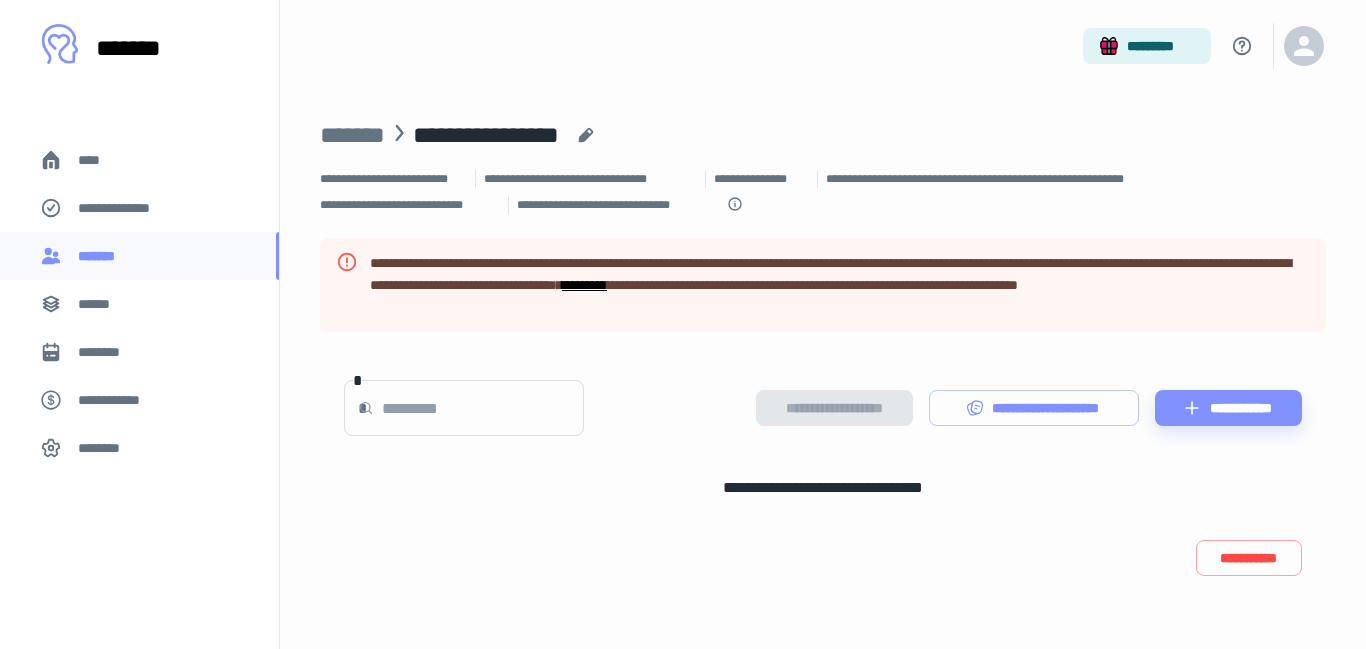 click on "*********" at bounding box center [584, 285] 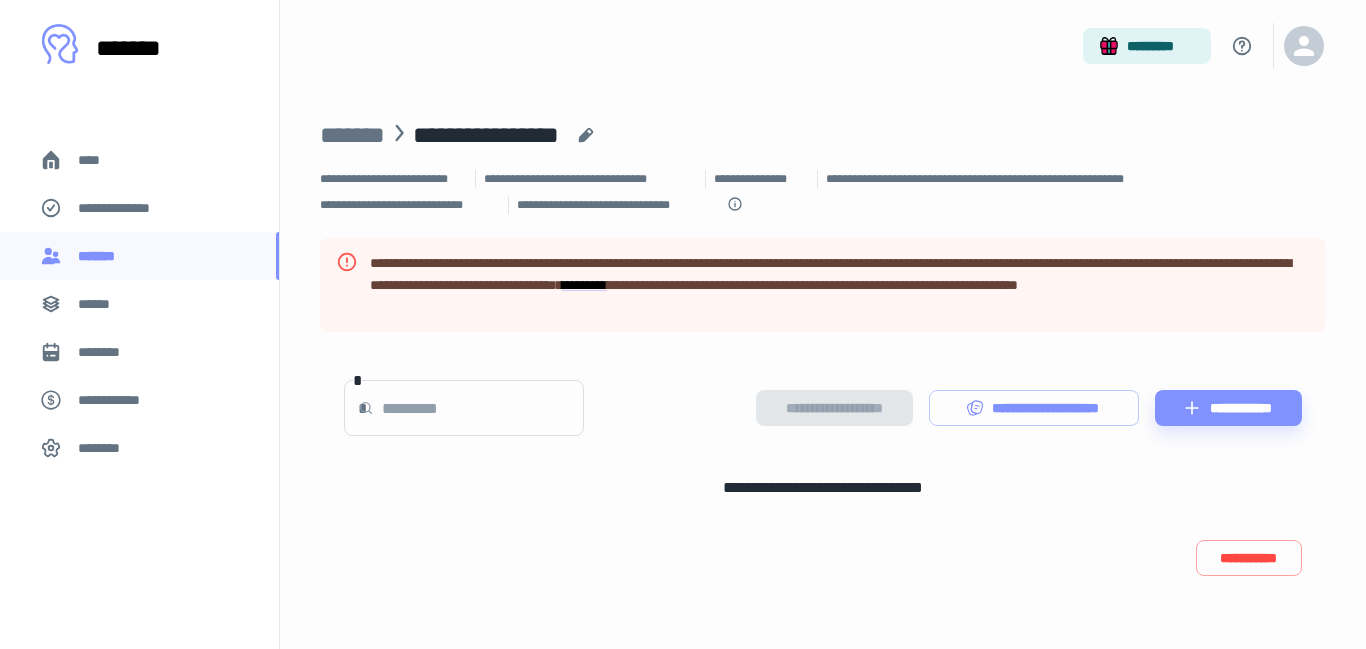 click 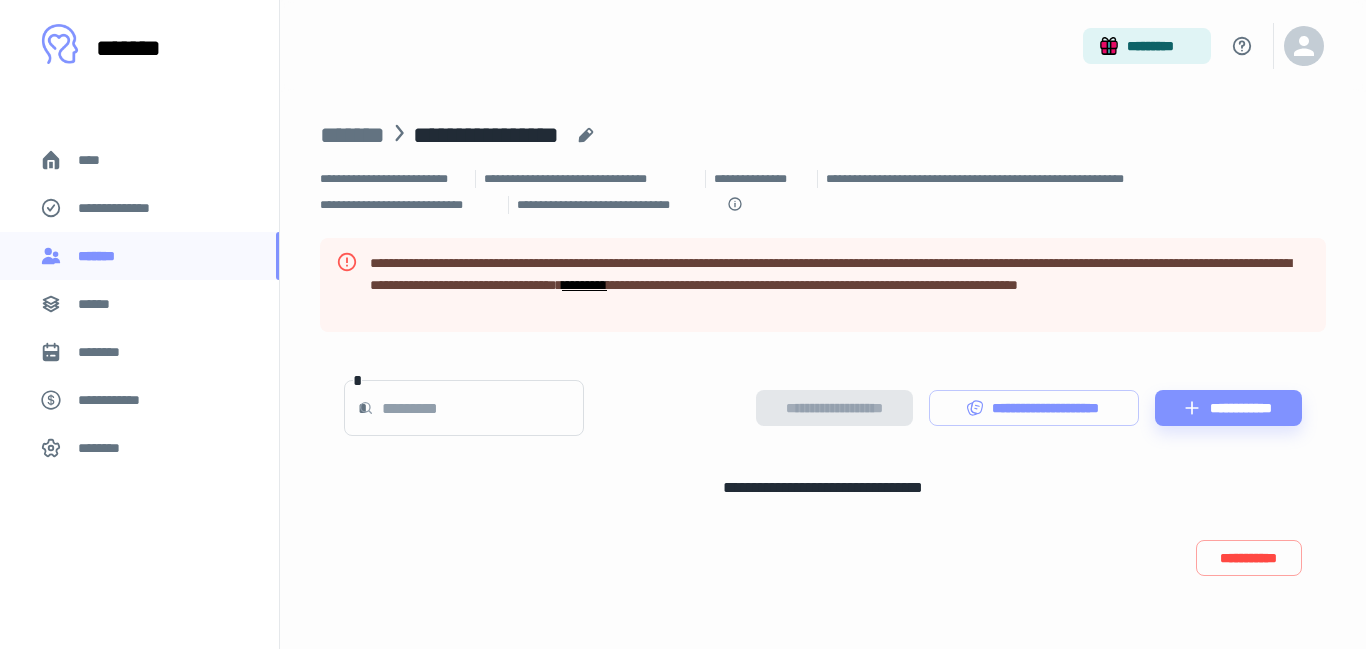 click on "*********" at bounding box center (584, 285) 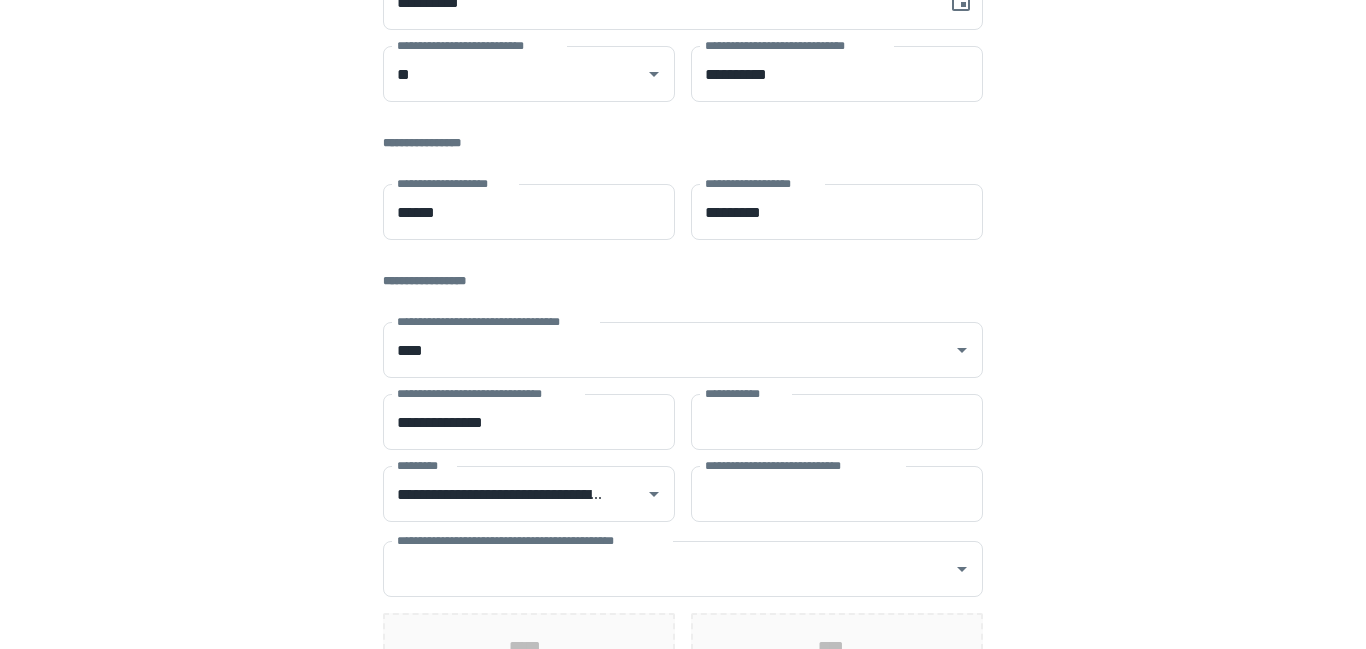 scroll, scrollTop: 368, scrollLeft: 0, axis: vertical 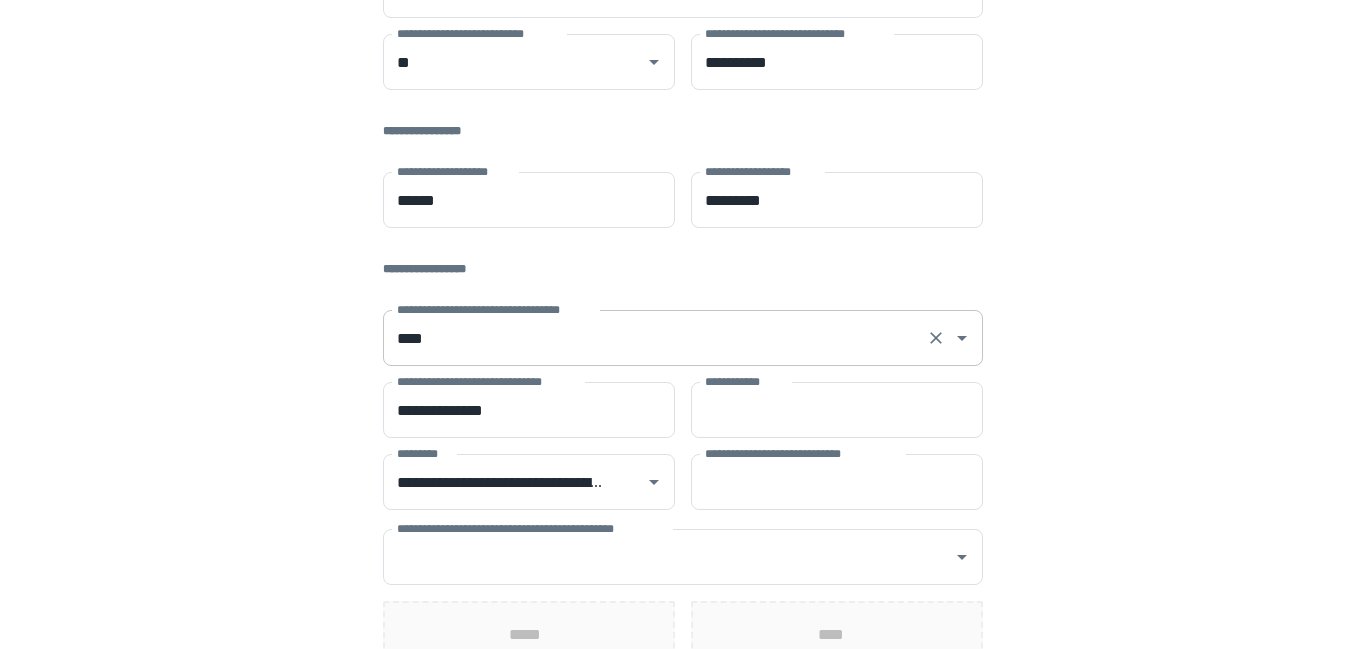click on "****" at bounding box center [655, 338] 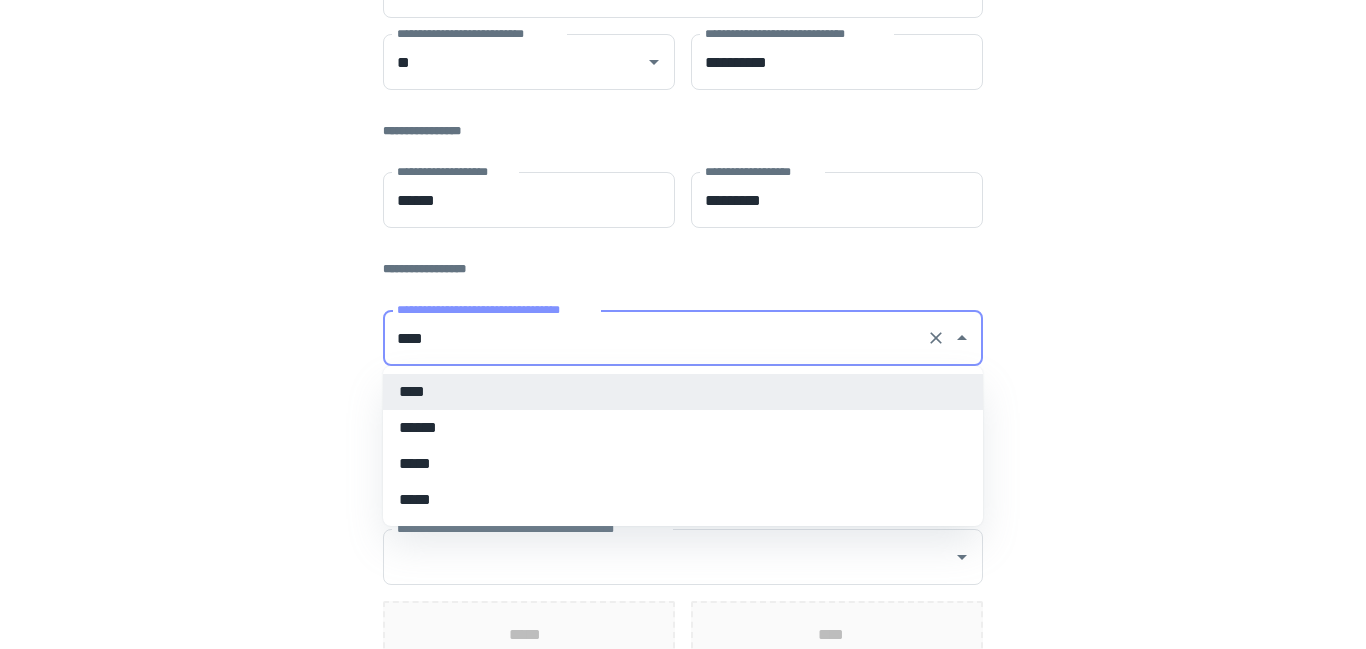 click on "**********" at bounding box center [683, 182] 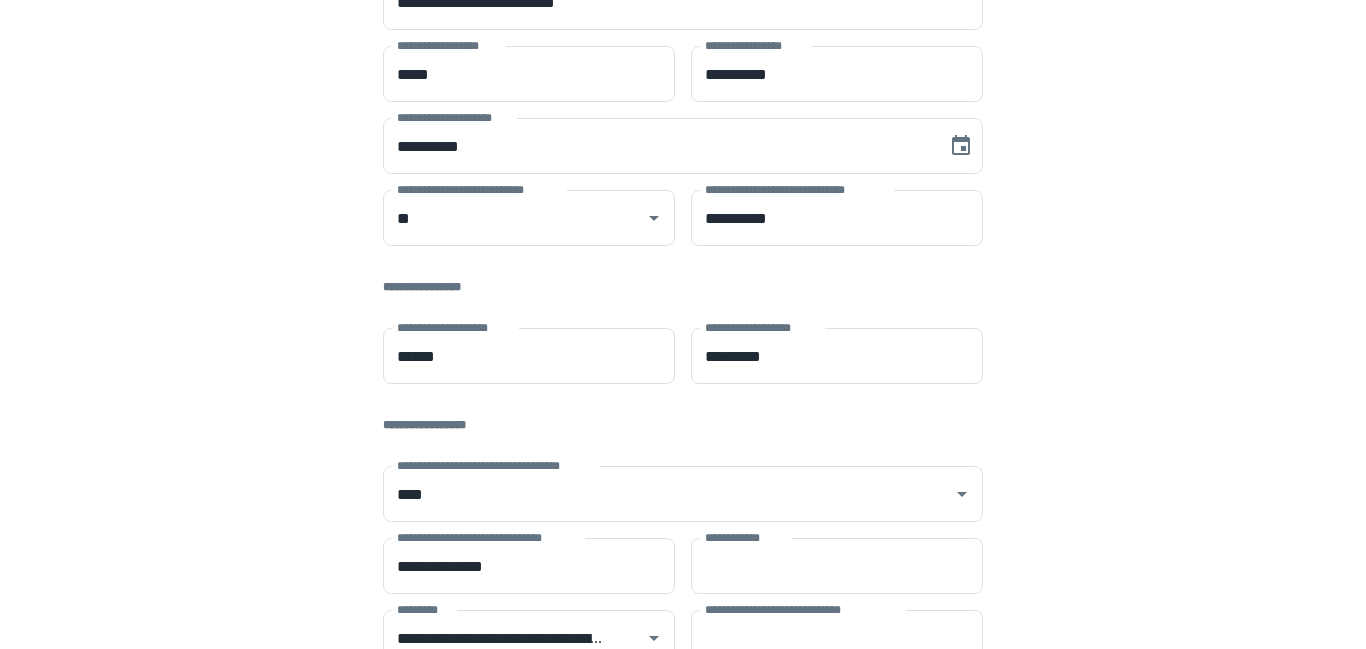 scroll, scrollTop: 213, scrollLeft: 0, axis: vertical 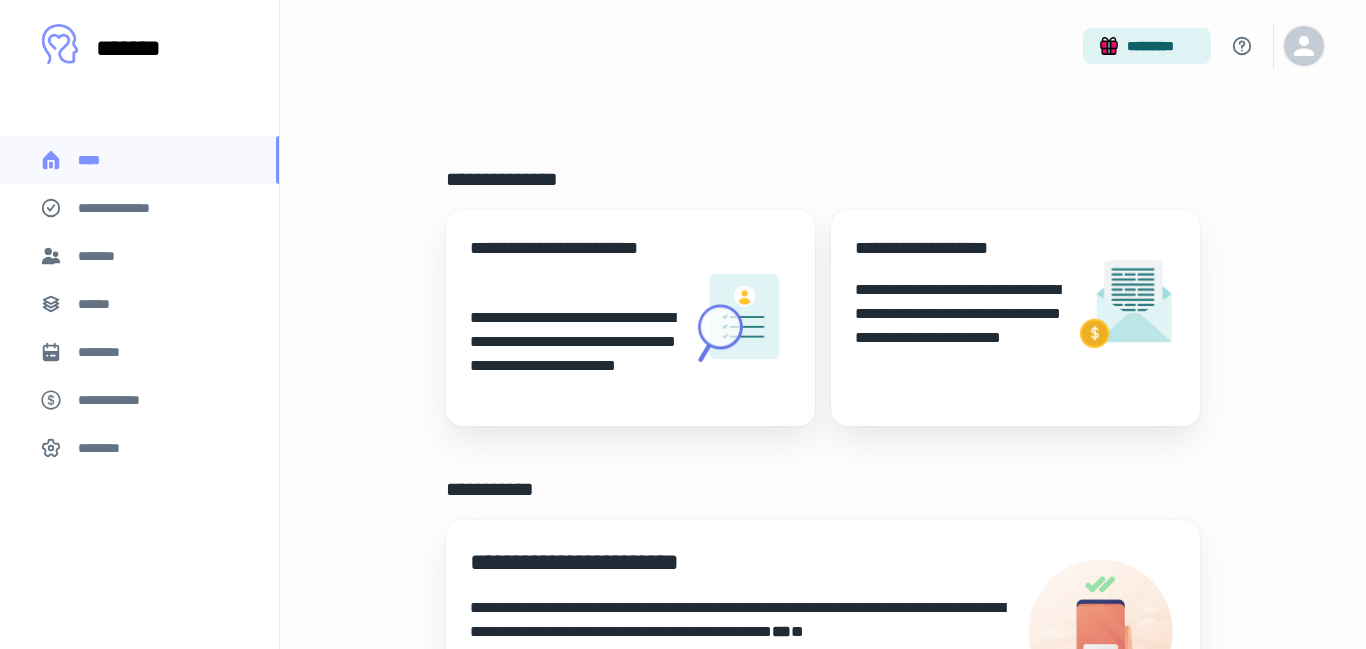 click 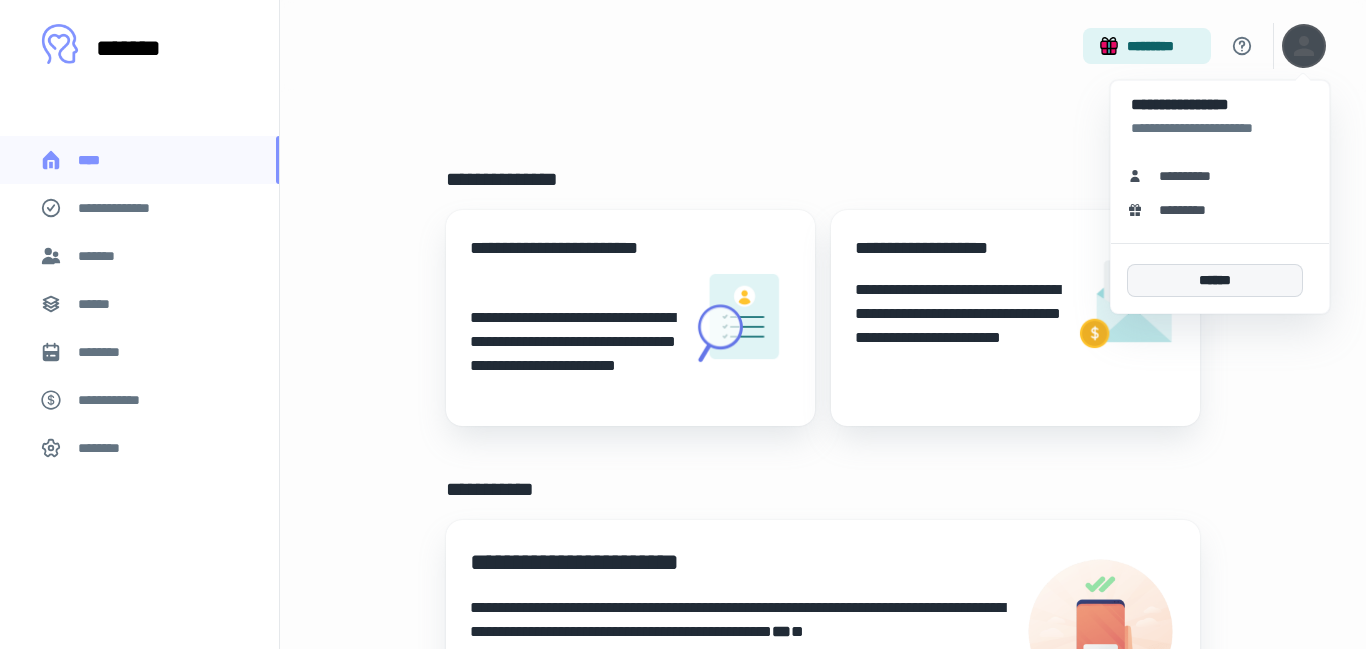 click on "******" at bounding box center (1215, 280) 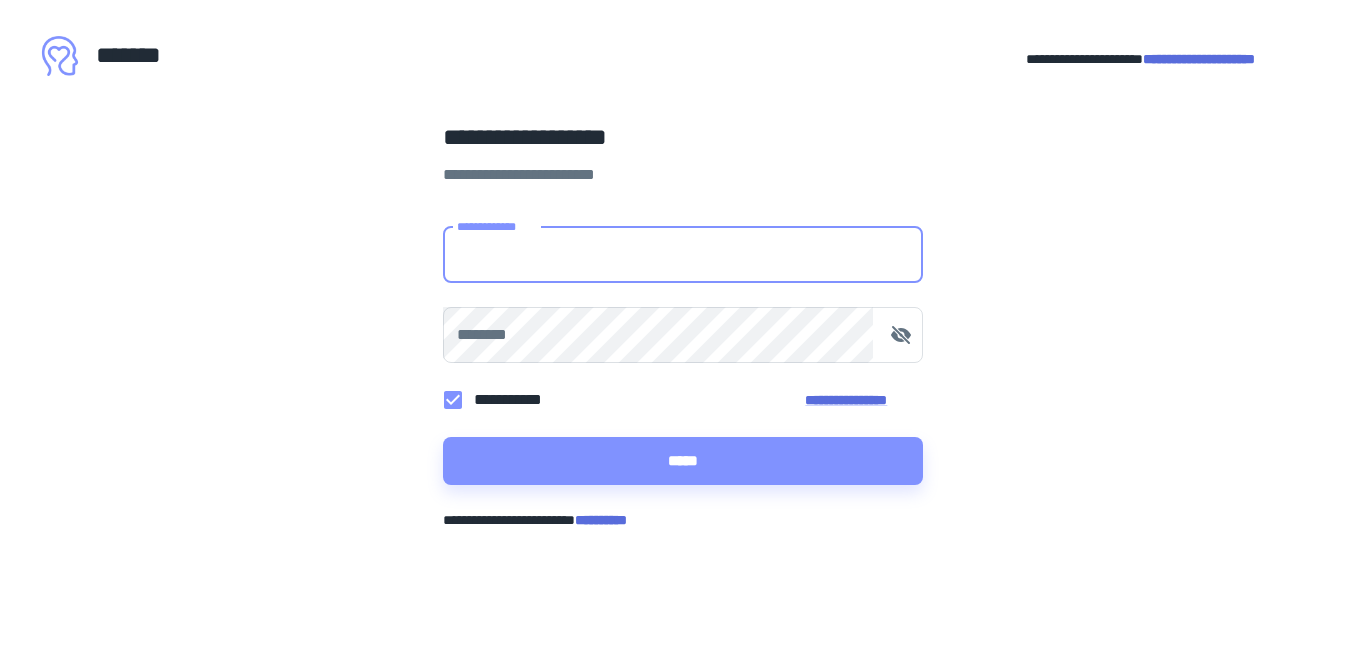 type on "**********" 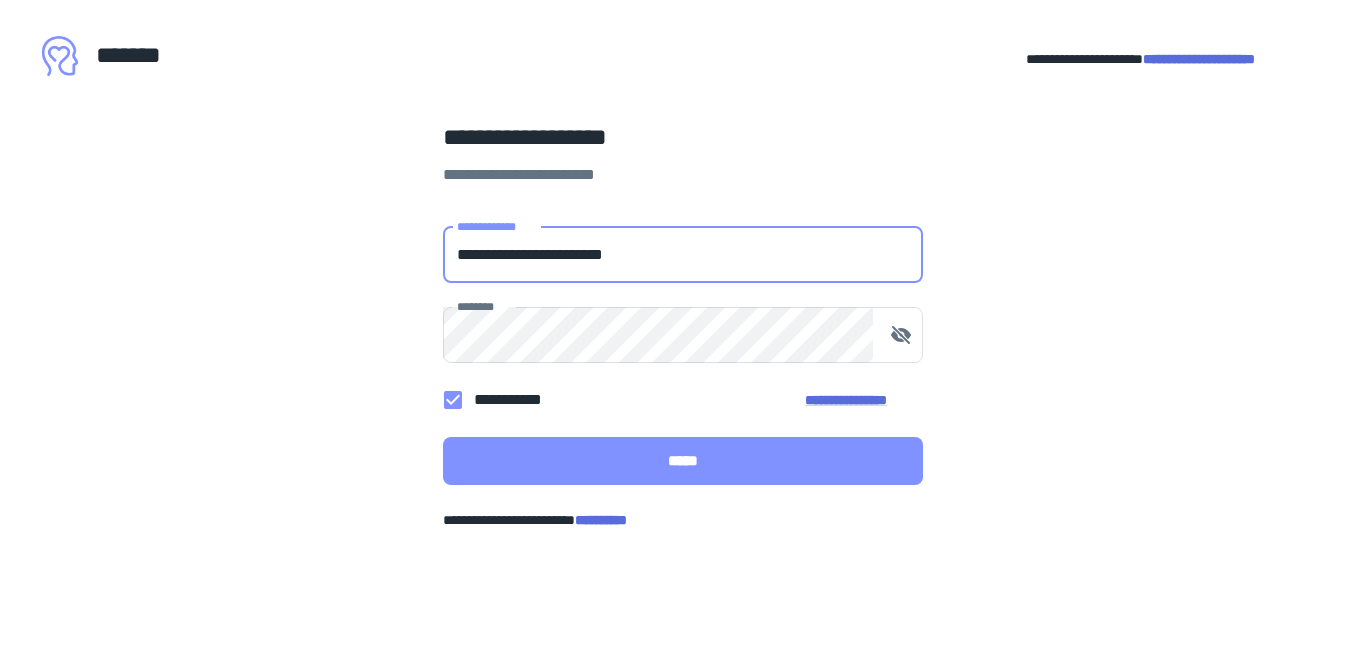 click on "*****" at bounding box center (683, 461) 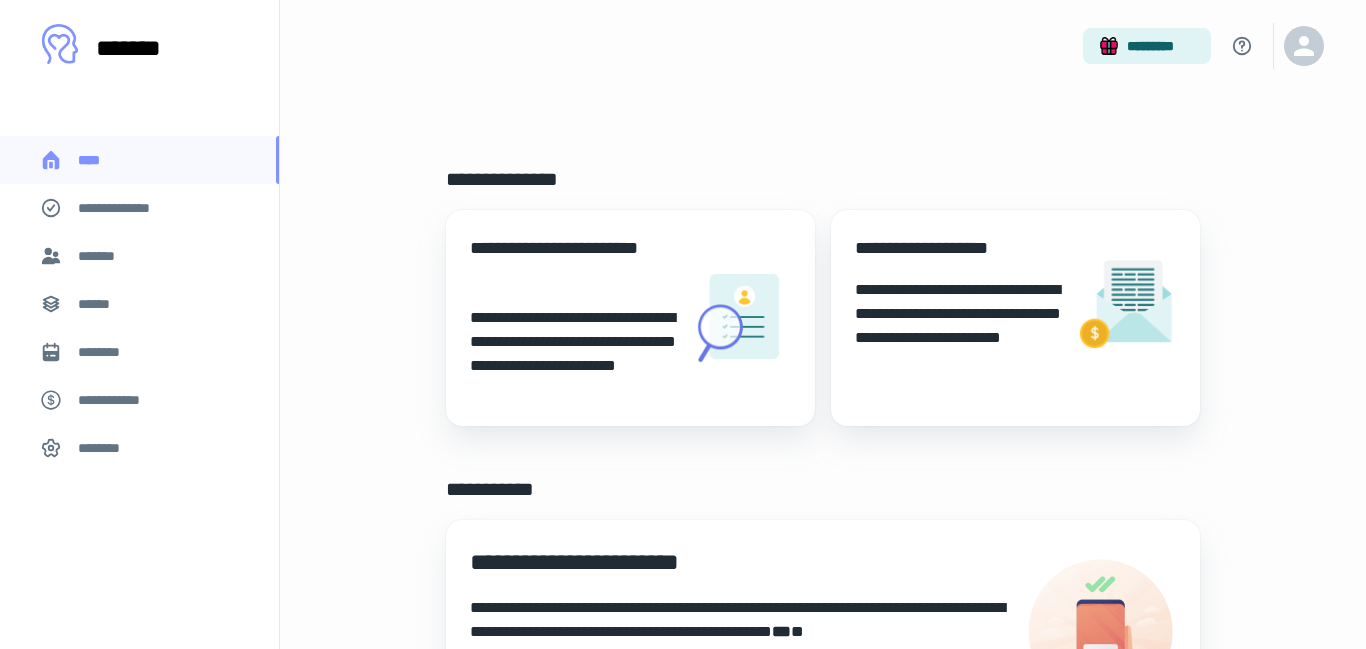 click on "*******" at bounding box center [101, 256] 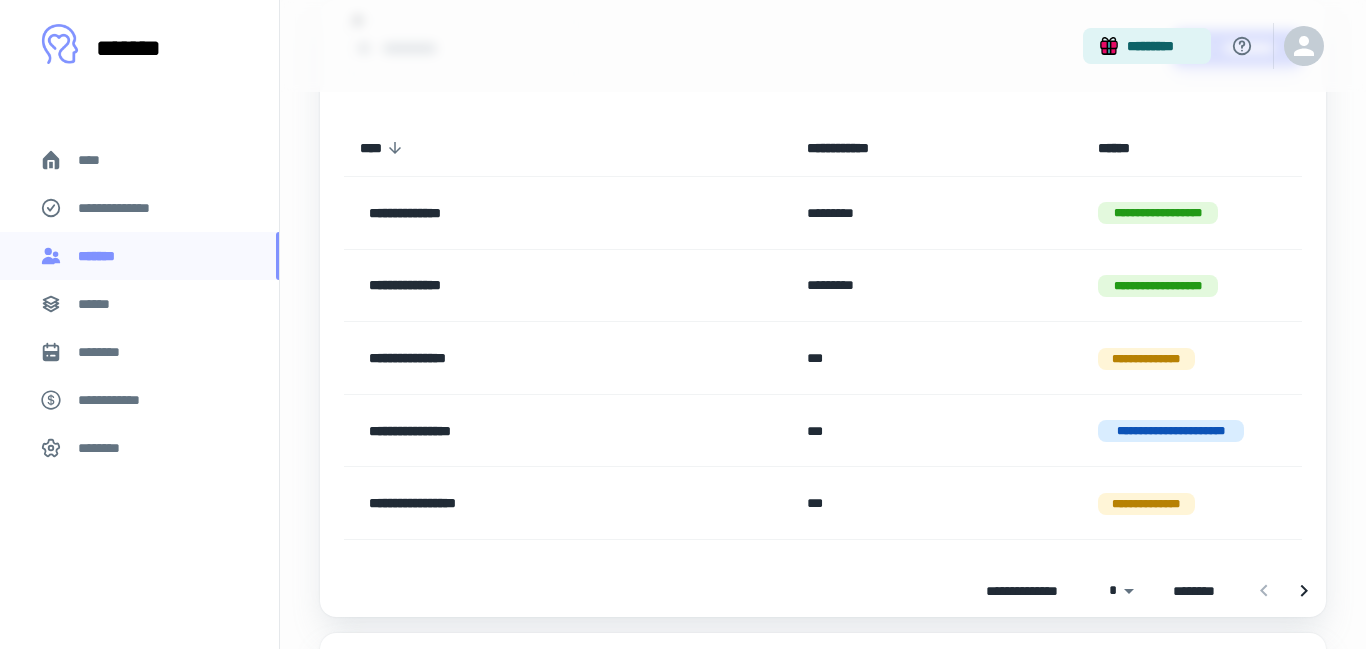 scroll, scrollTop: 200, scrollLeft: 0, axis: vertical 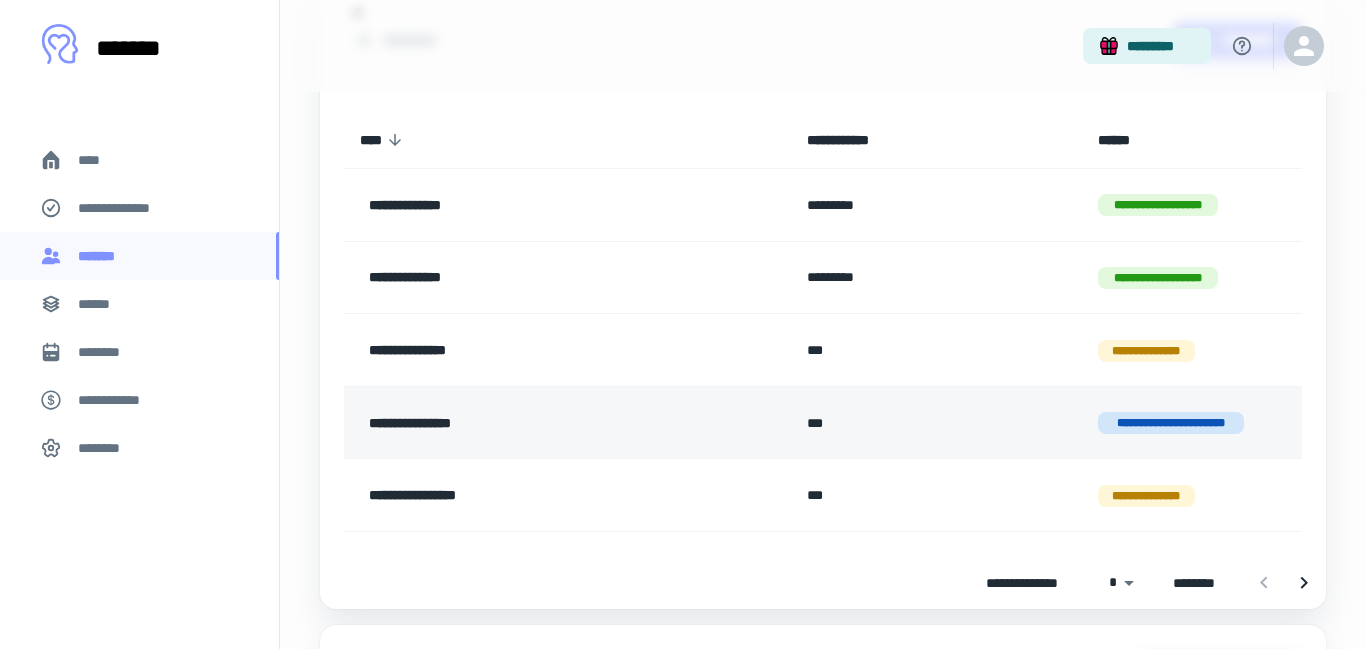click on "**********" at bounding box center (524, 423) 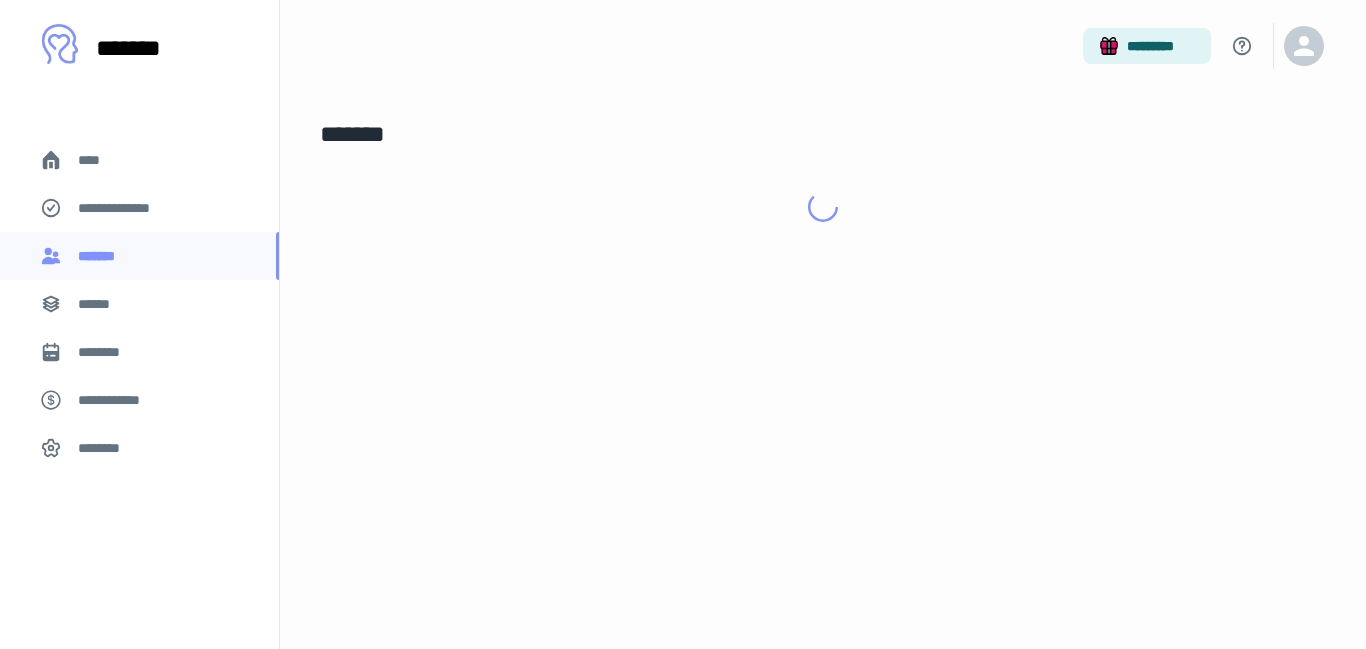 scroll, scrollTop: 0, scrollLeft: 0, axis: both 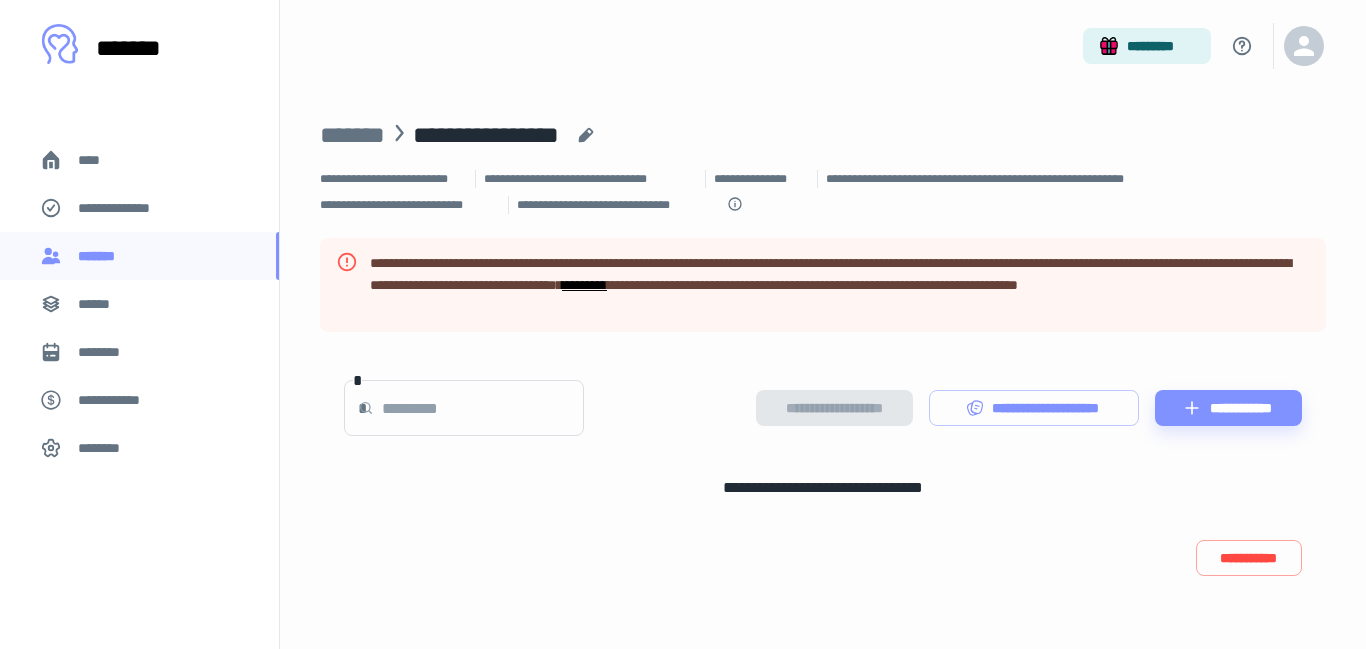 click on "*********" at bounding box center (584, 285) 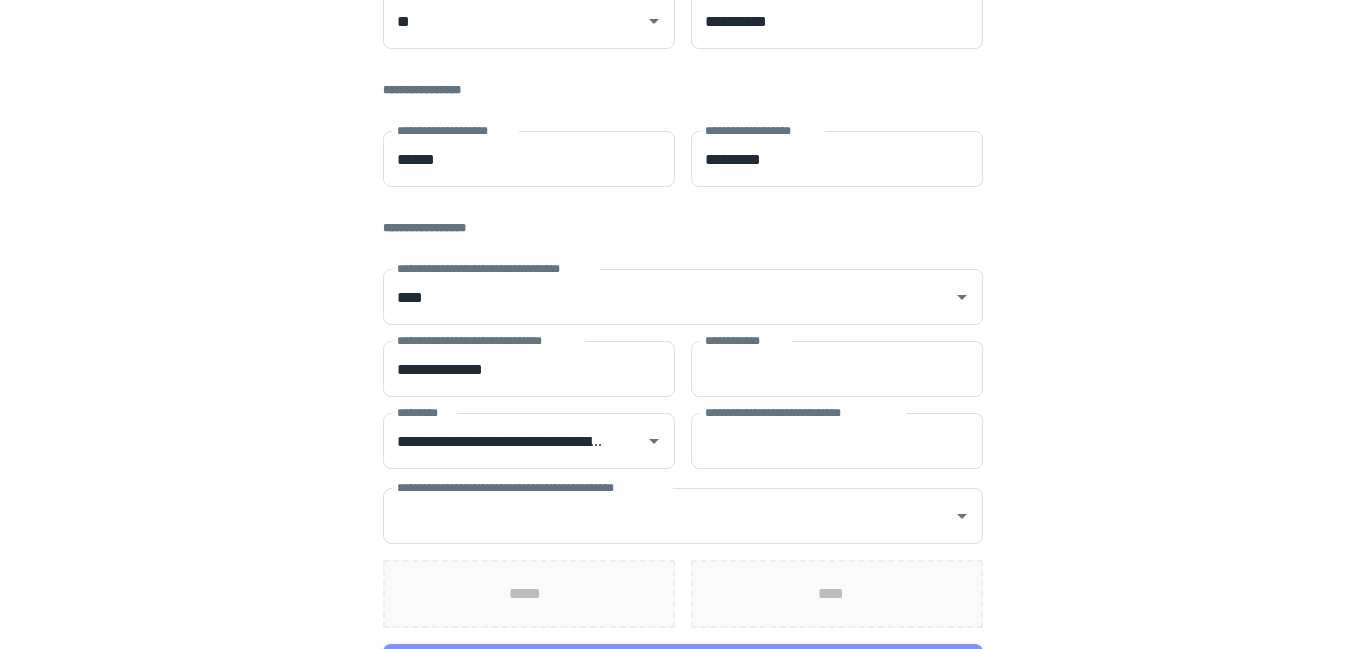 scroll, scrollTop: 452, scrollLeft: 0, axis: vertical 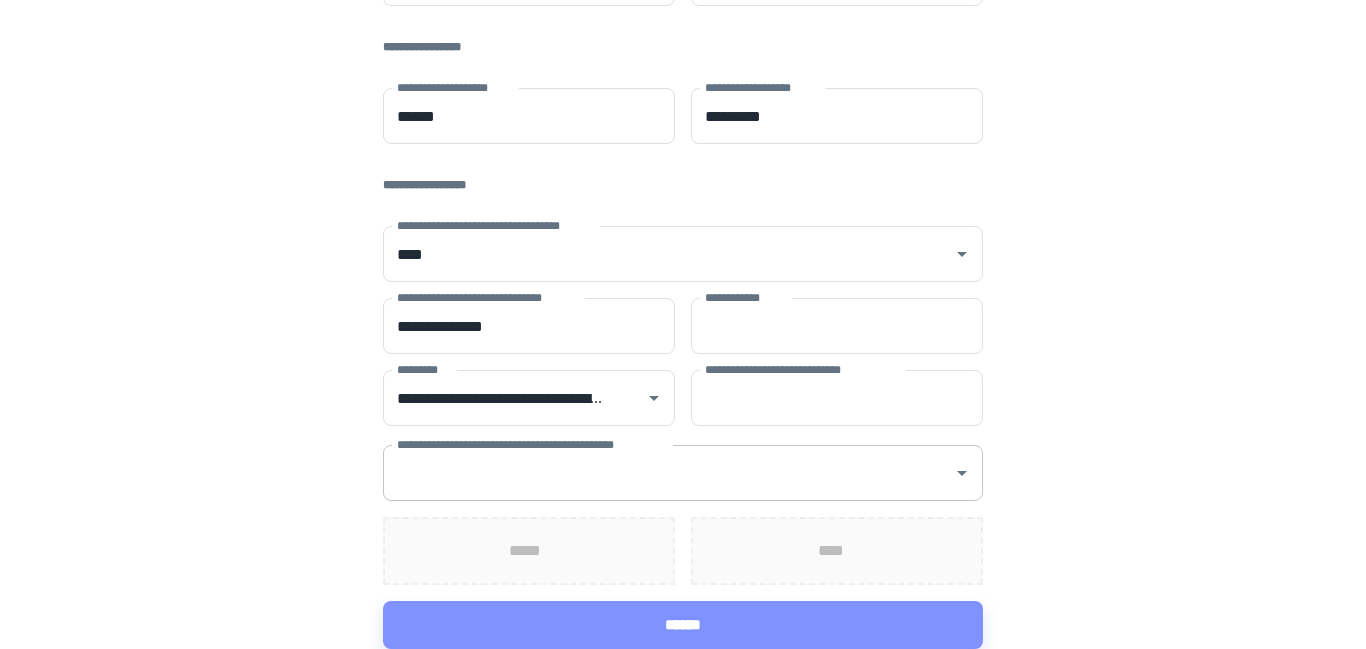 click on "**********" at bounding box center (668, 473) 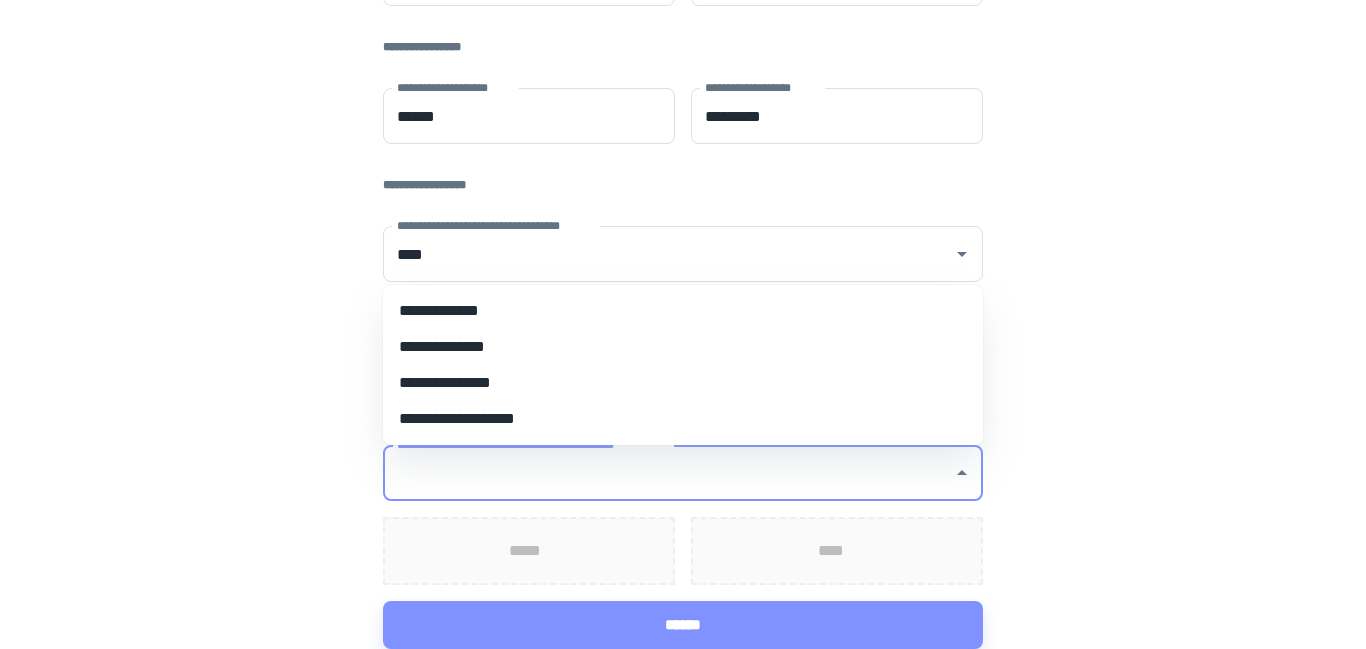 click on "**********" at bounding box center (683, 311) 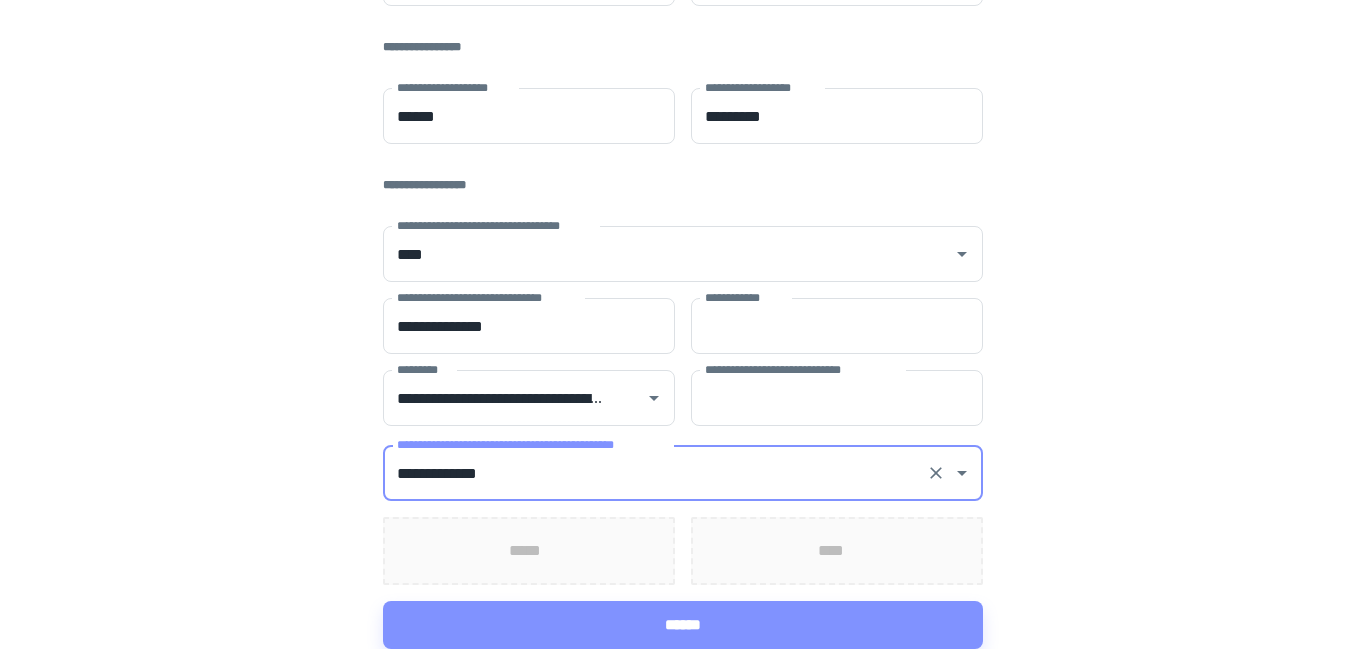 type on "**********" 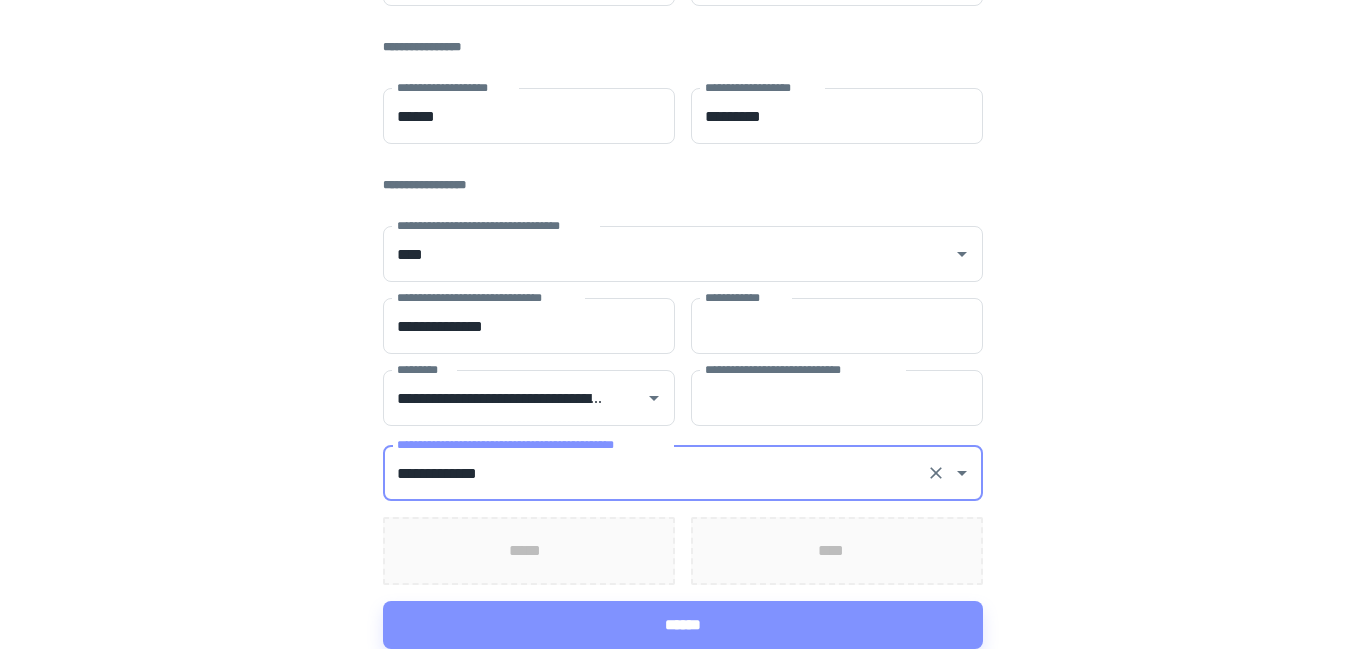 click on "*****" at bounding box center (529, 551) 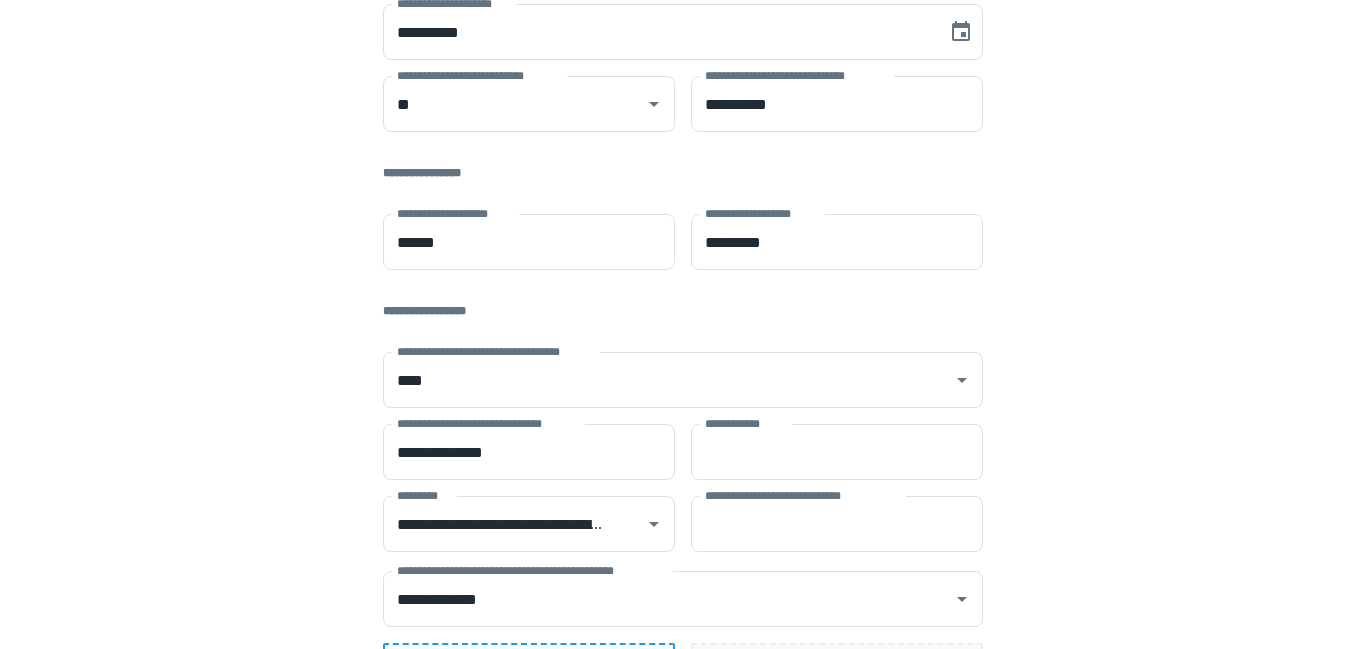 scroll, scrollTop: 452, scrollLeft: 0, axis: vertical 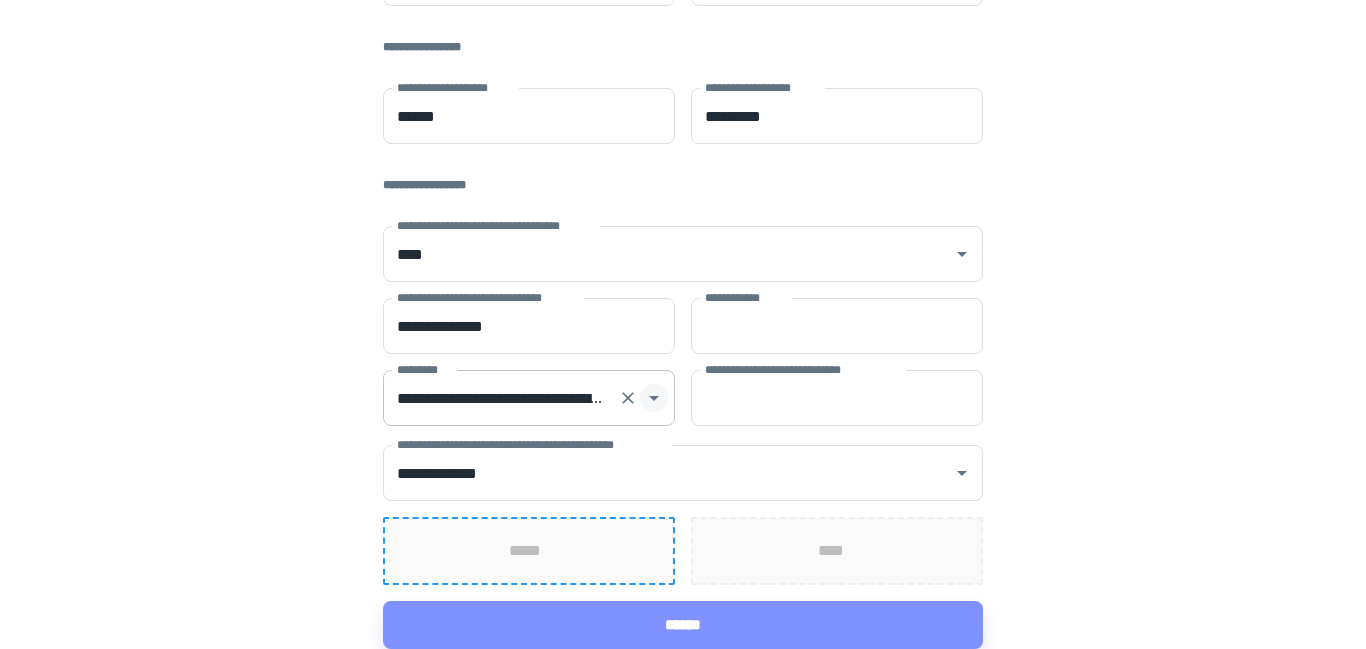click 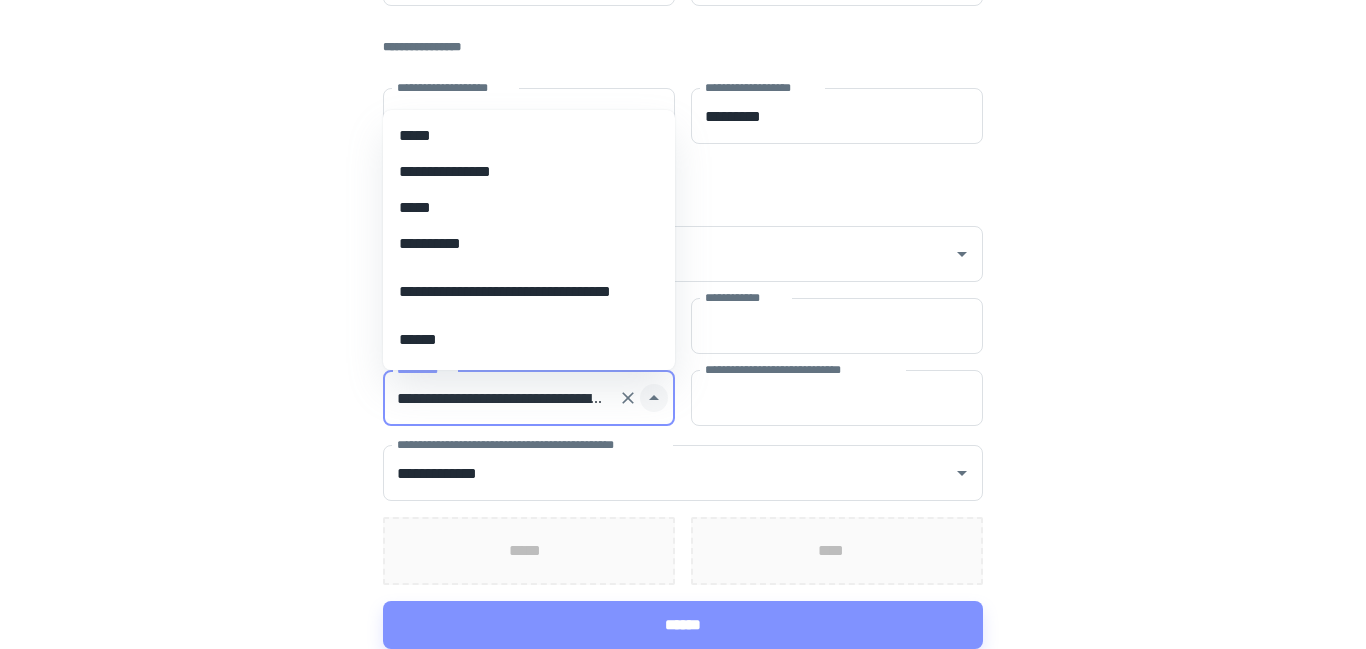 scroll, scrollTop: 0, scrollLeft: 127, axis: horizontal 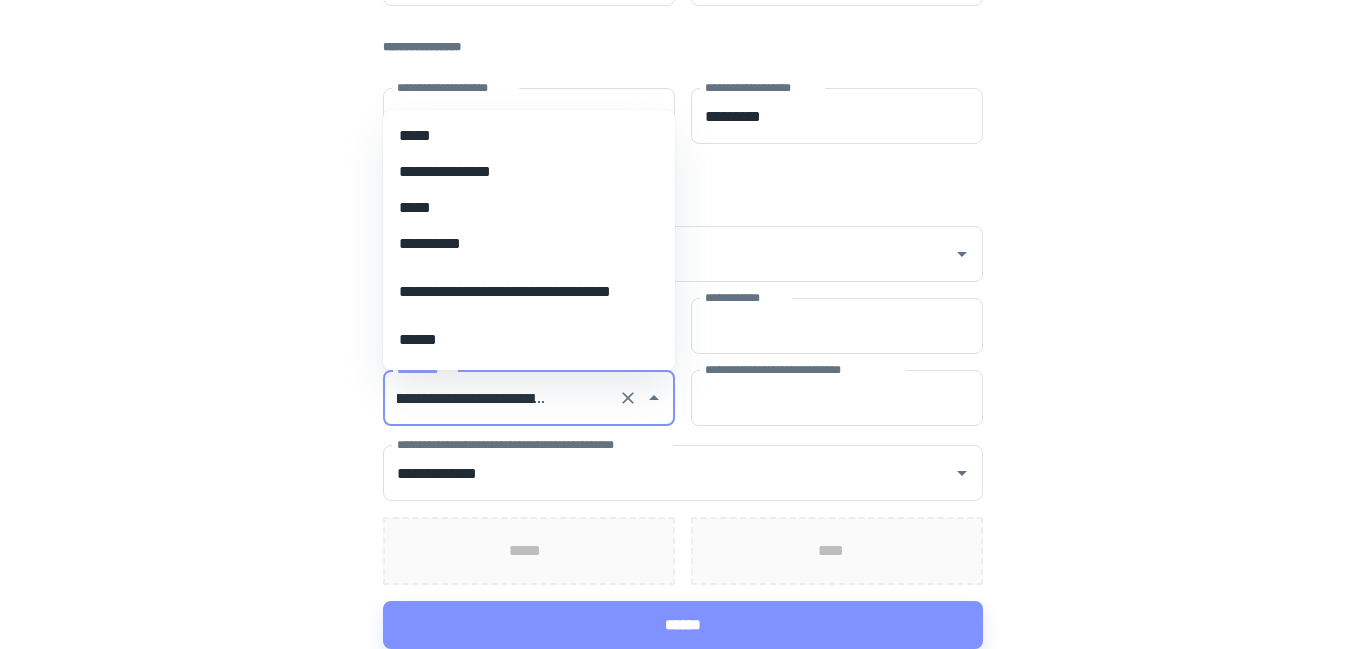click on "**********" at bounding box center [683, 98] 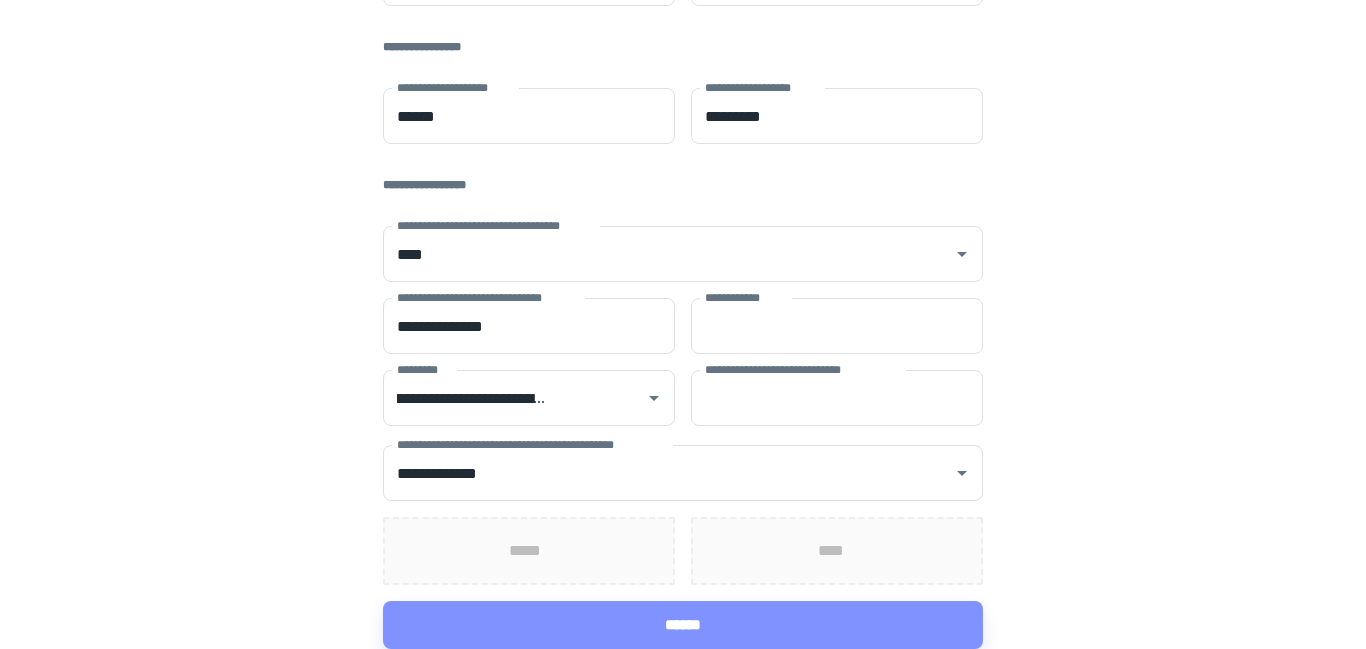 scroll, scrollTop: 0, scrollLeft: 0, axis: both 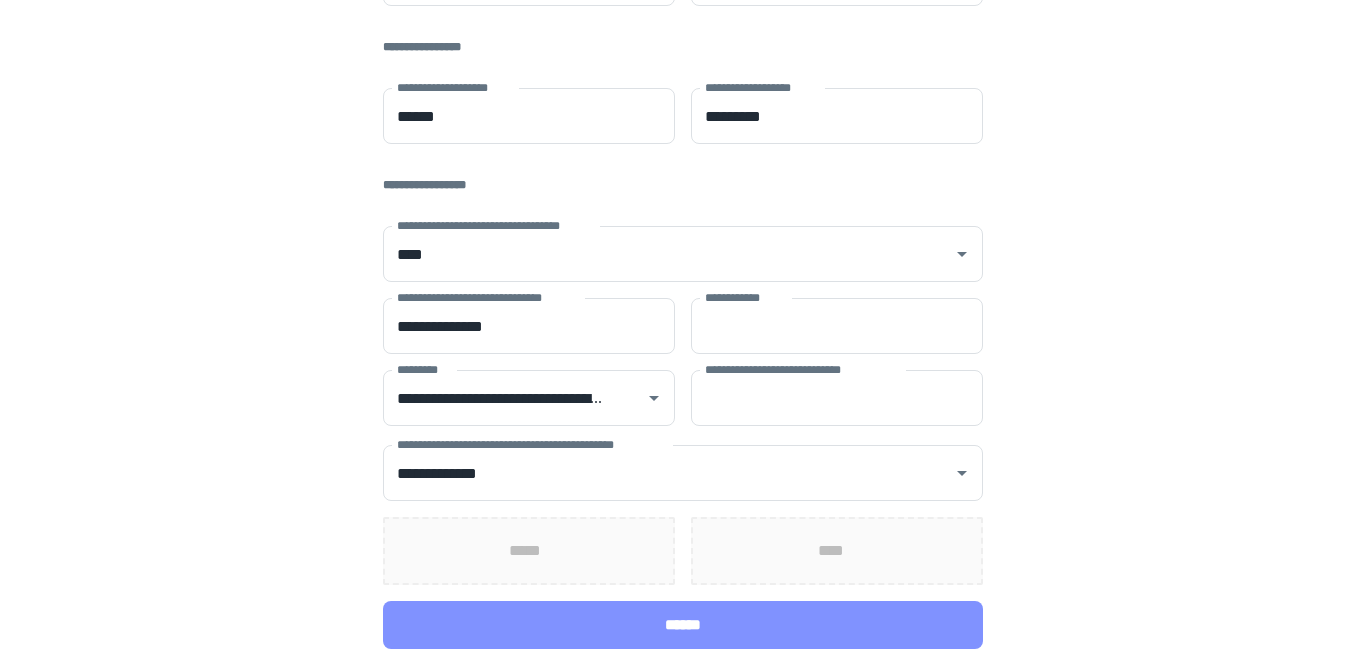 click on "******" at bounding box center [683, 625] 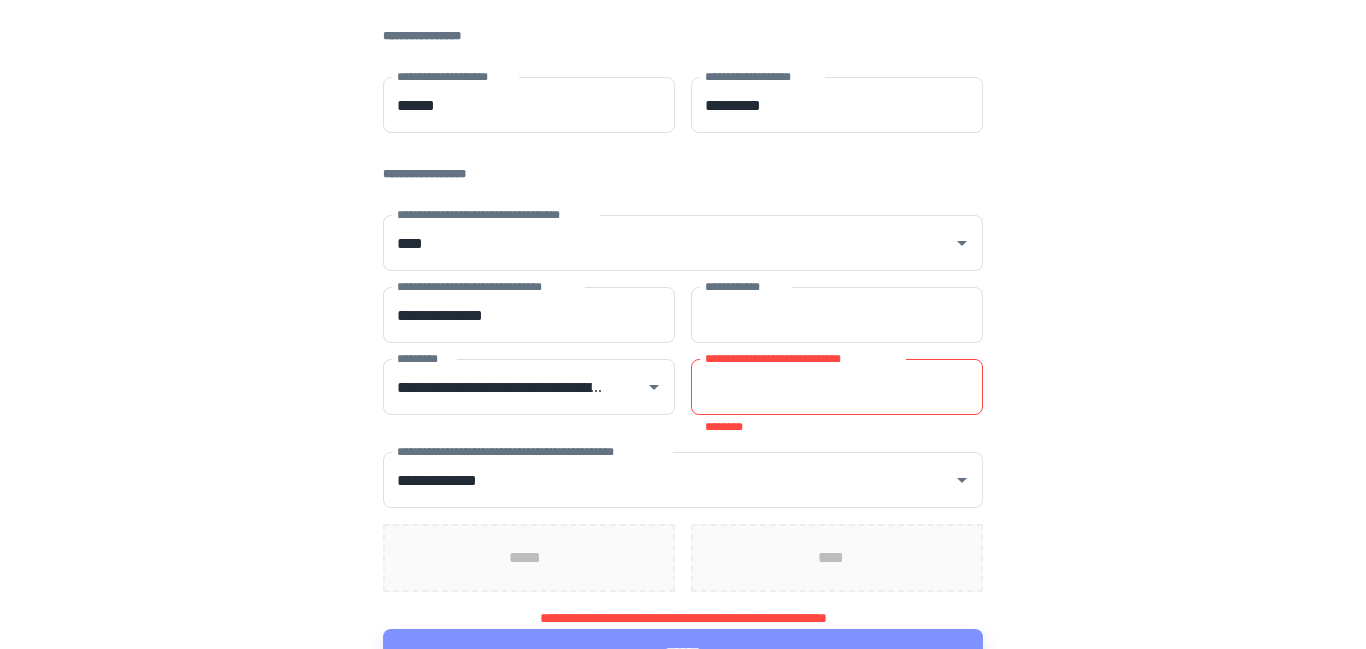scroll, scrollTop: 491, scrollLeft: 0, axis: vertical 